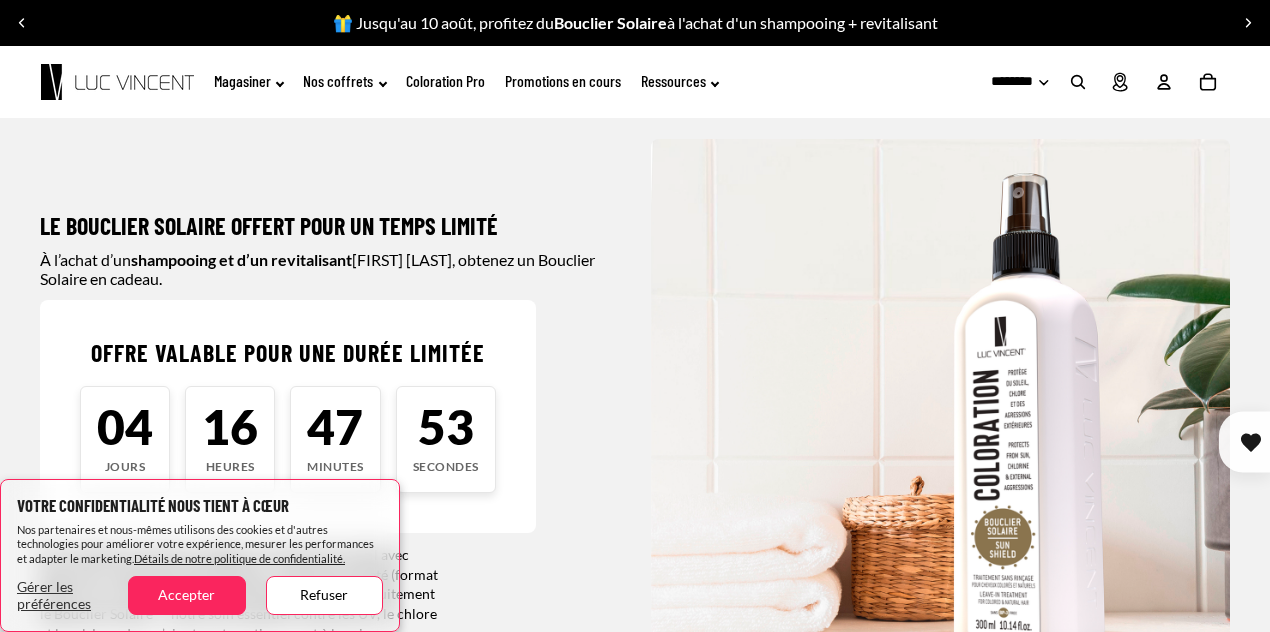 scroll, scrollTop: 0, scrollLeft: 0, axis: both 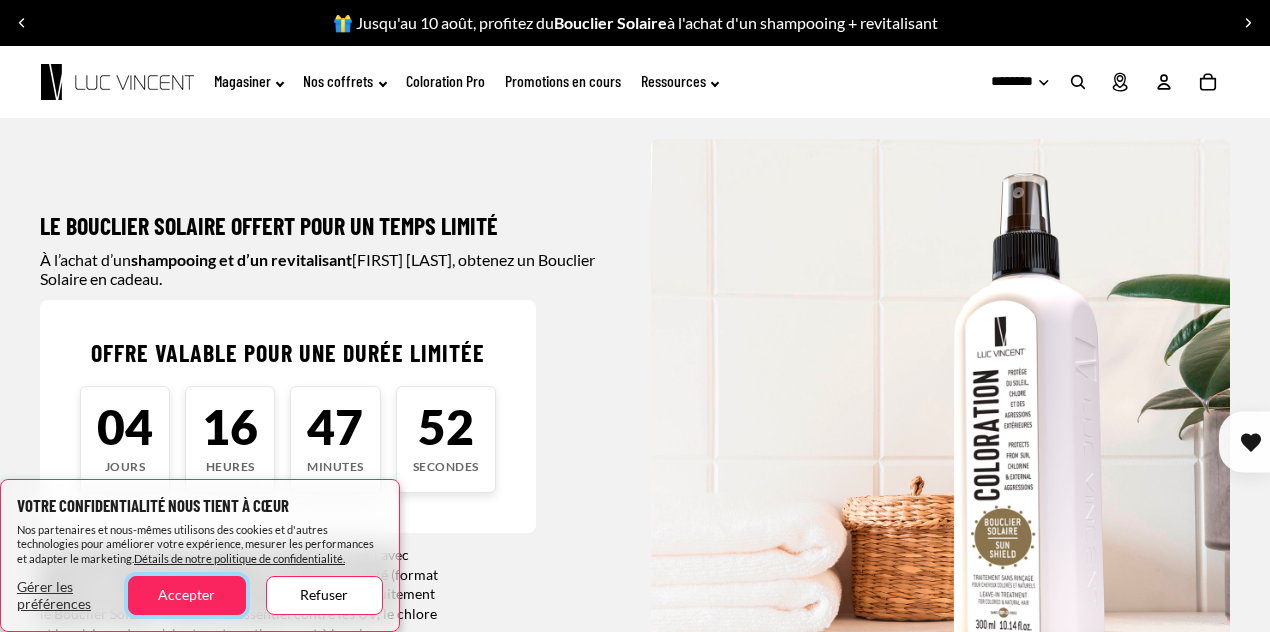 click on "Accepter" at bounding box center [186, 595] 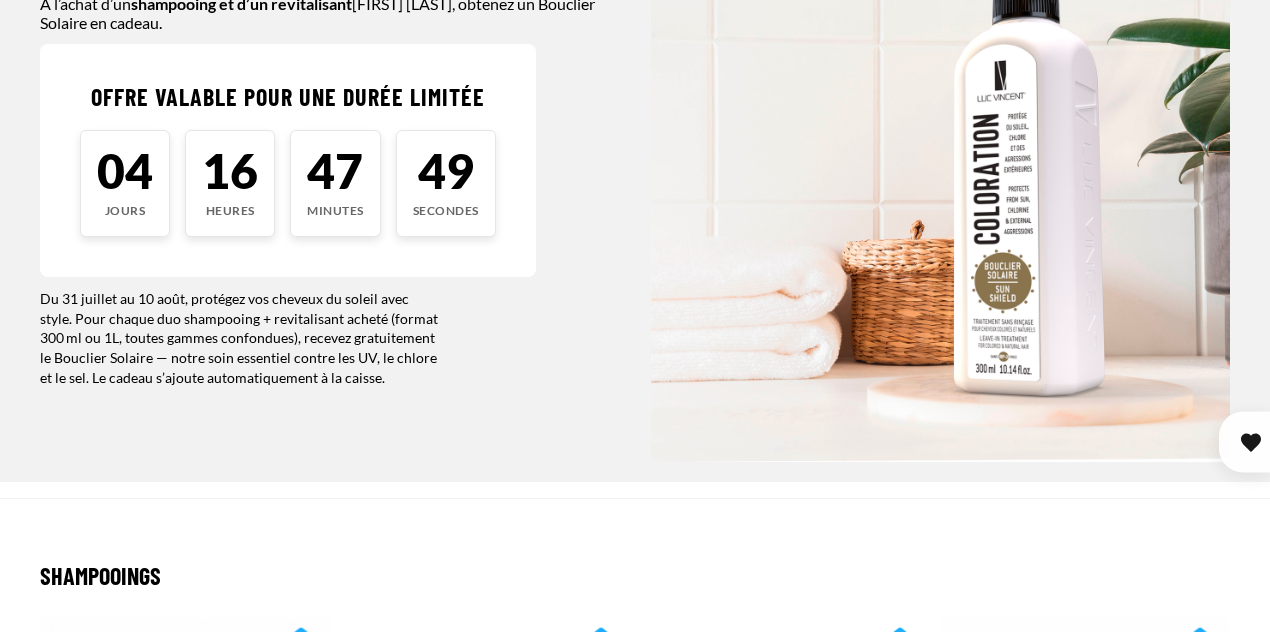 scroll, scrollTop: 500, scrollLeft: 0, axis: vertical 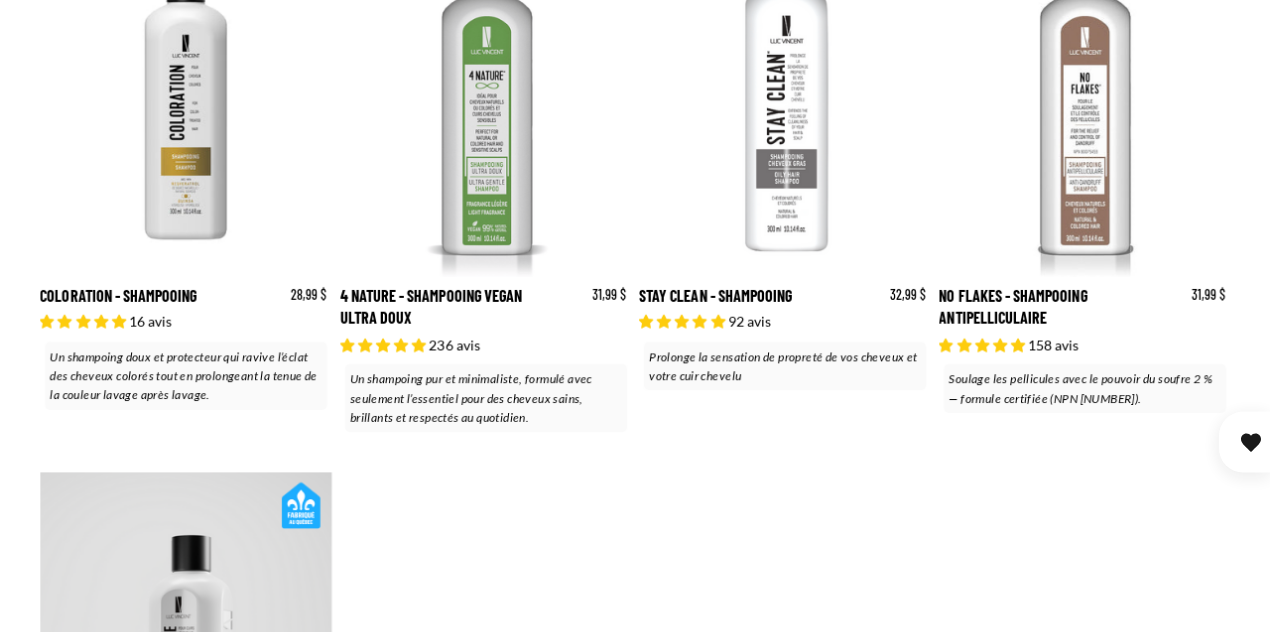 click on "No Flakes - Shampooing Antipelliculaire" at bounding box center (1085, 174) 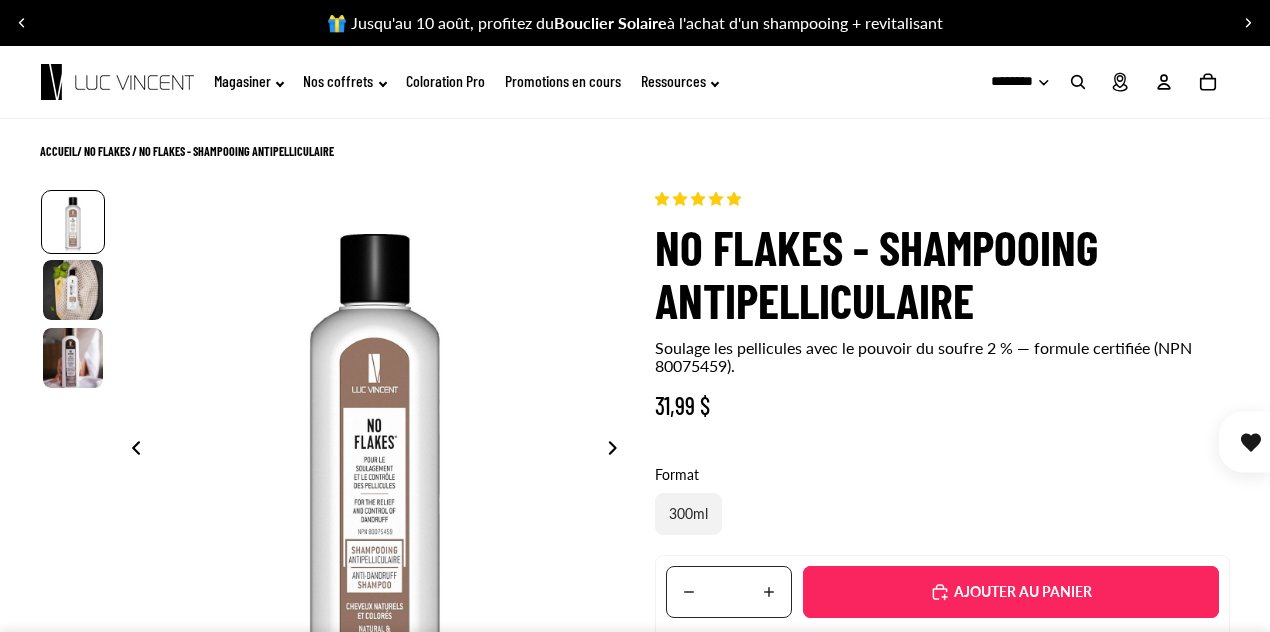 scroll, scrollTop: 0, scrollLeft: 0, axis: both 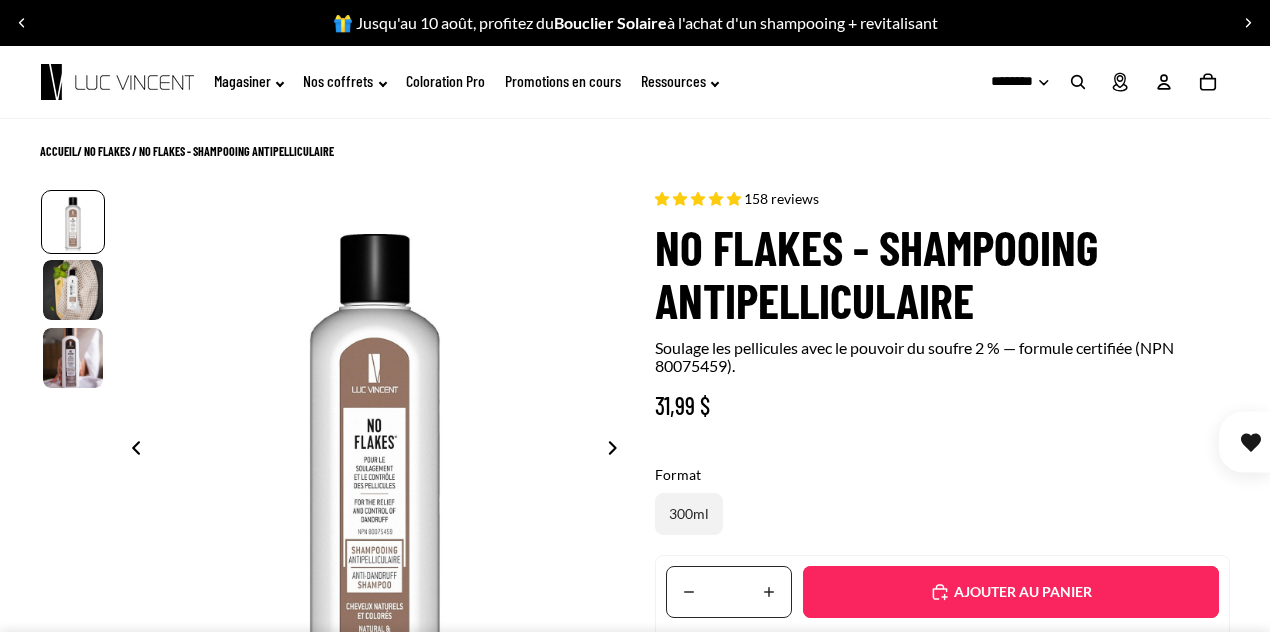 select on "**********" 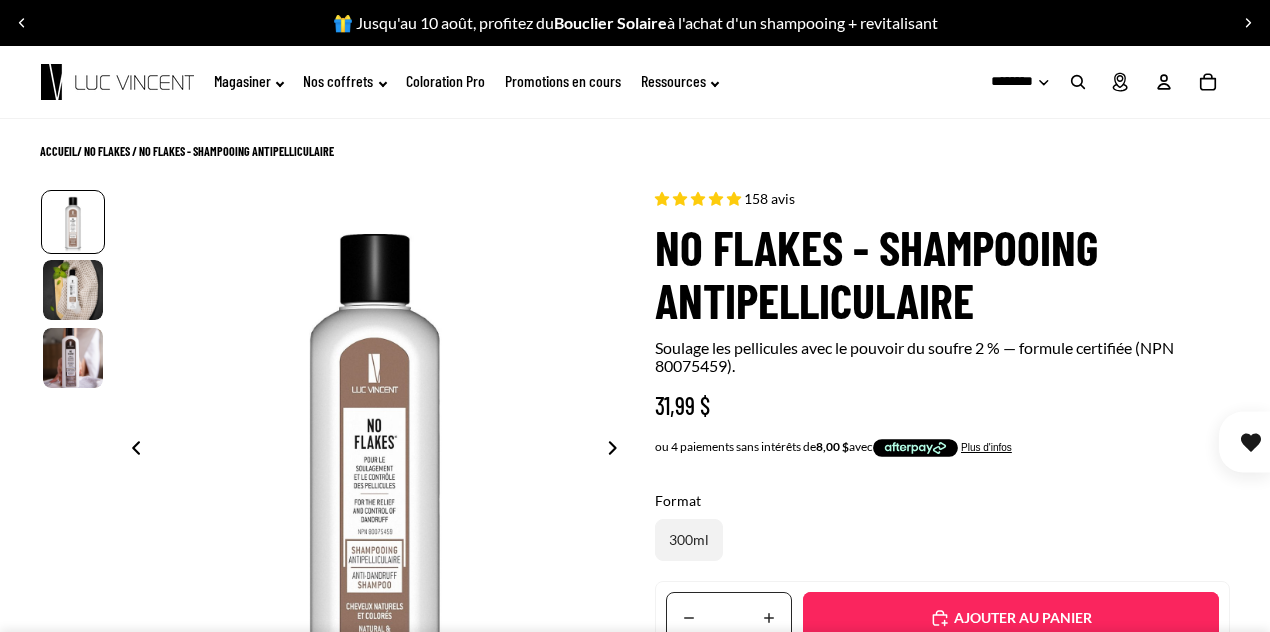 scroll, scrollTop: 500, scrollLeft: 0, axis: vertical 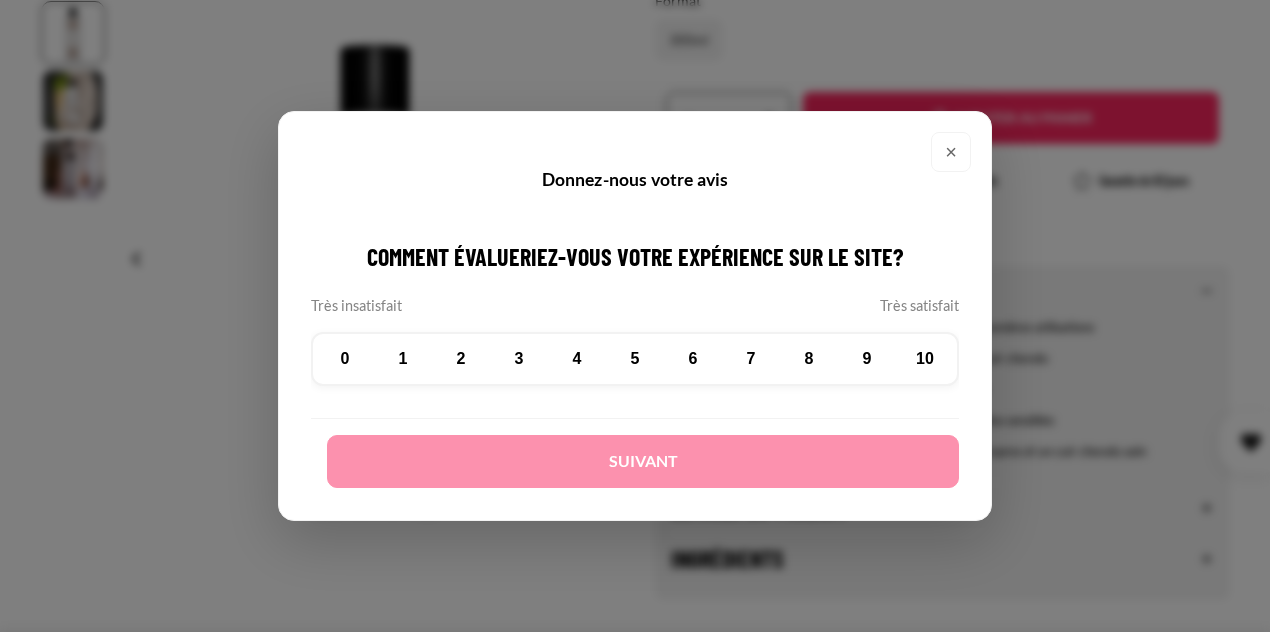 click on "×" at bounding box center (951, 152) 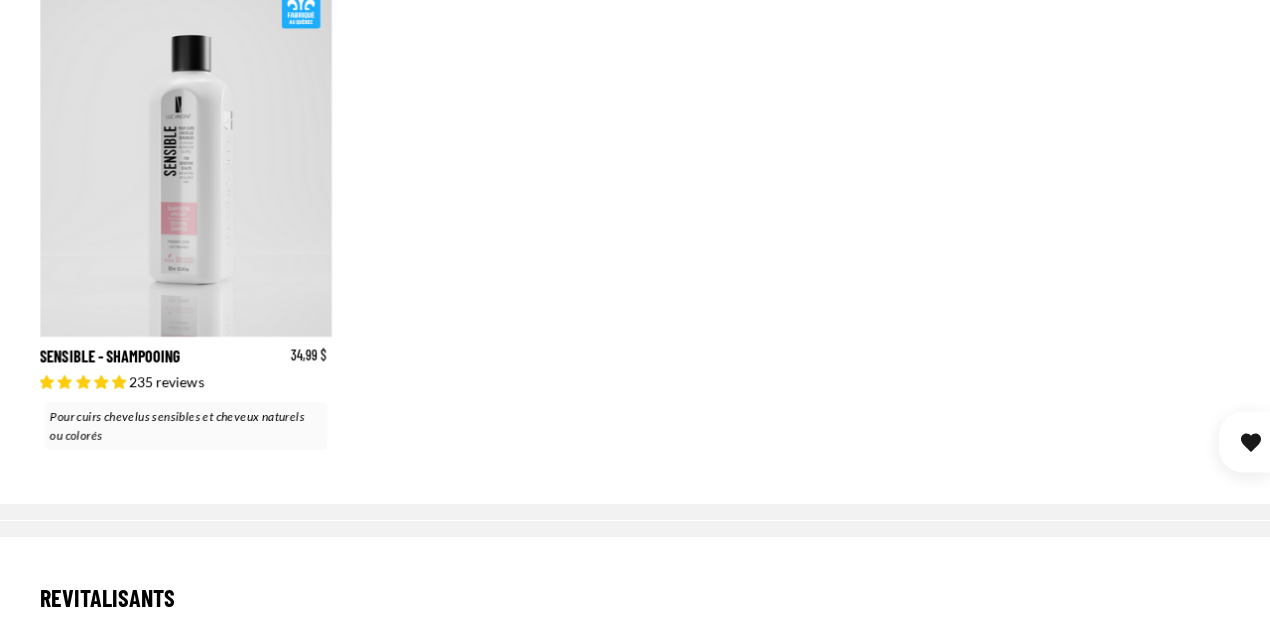 scroll, scrollTop: 2500, scrollLeft: 0, axis: vertical 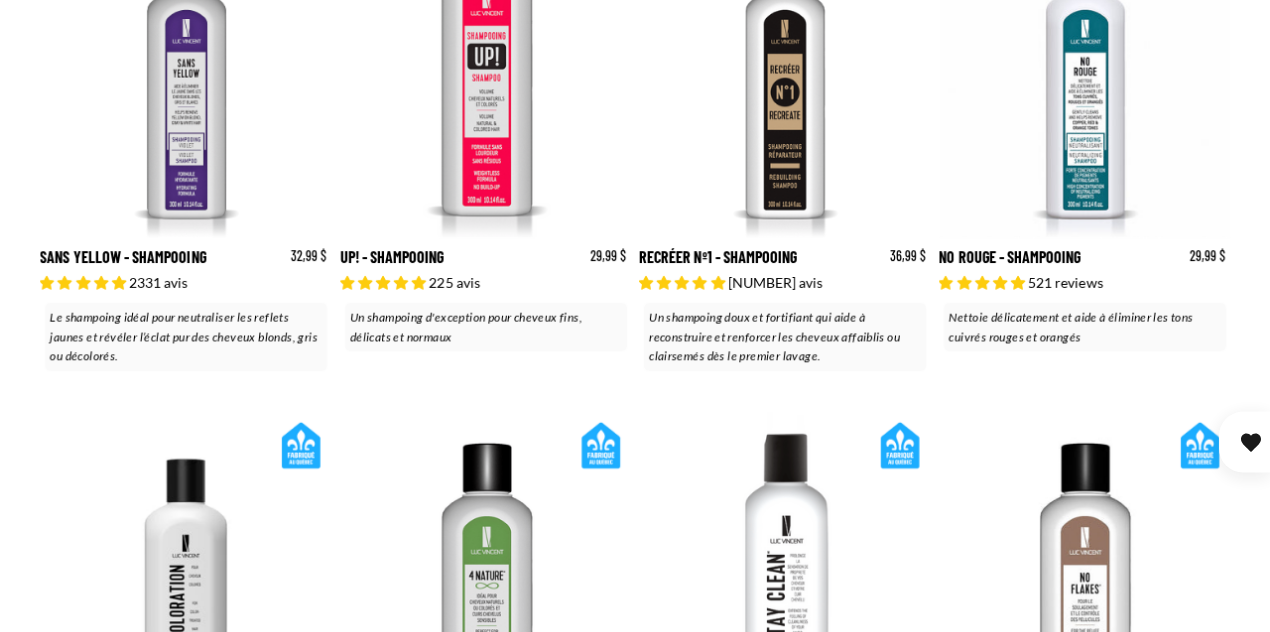 click 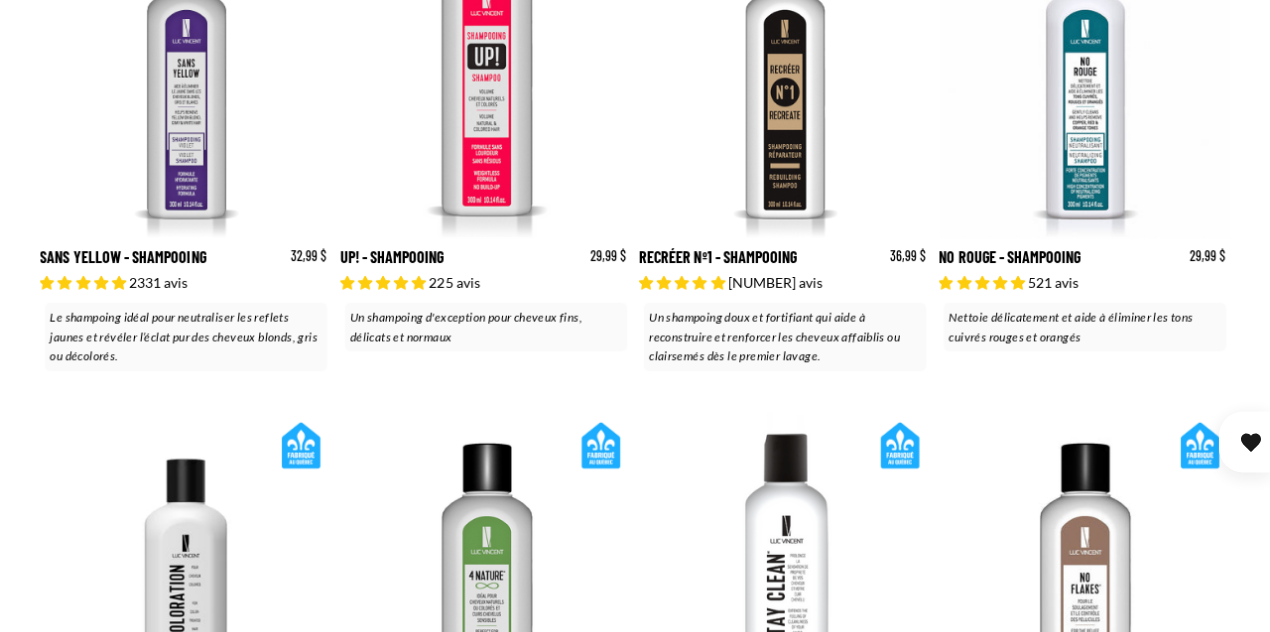 scroll, scrollTop: 0, scrollLeft: 0, axis: both 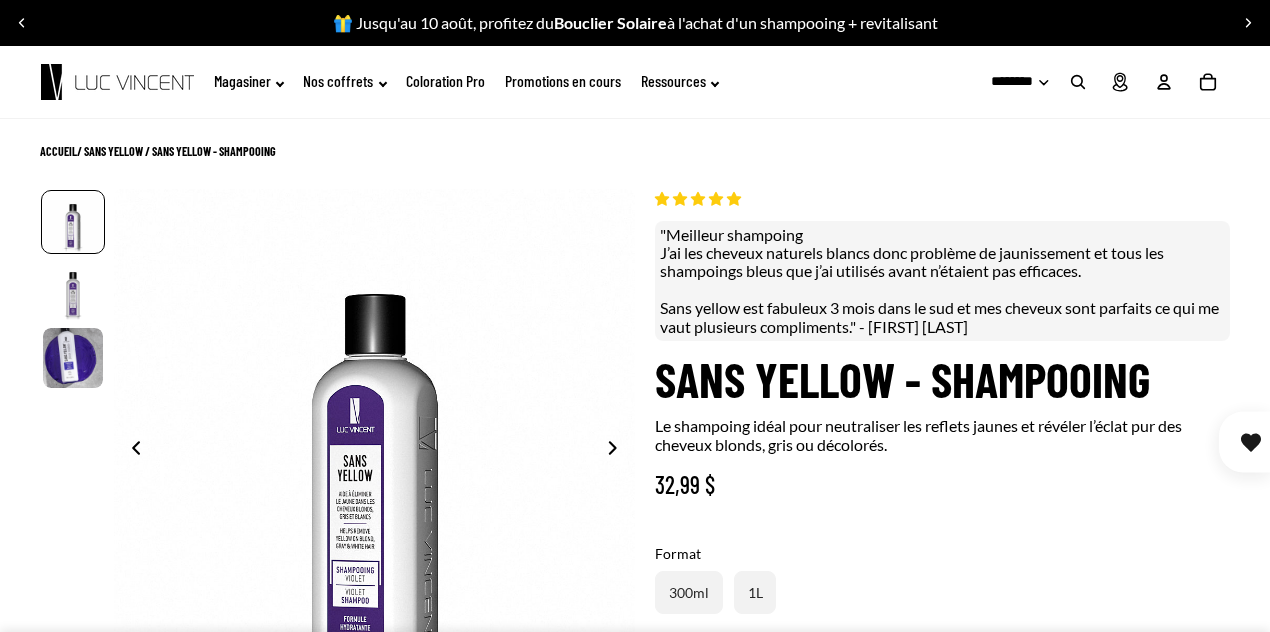click on "Ajouté" at bounding box center (1011, 671) 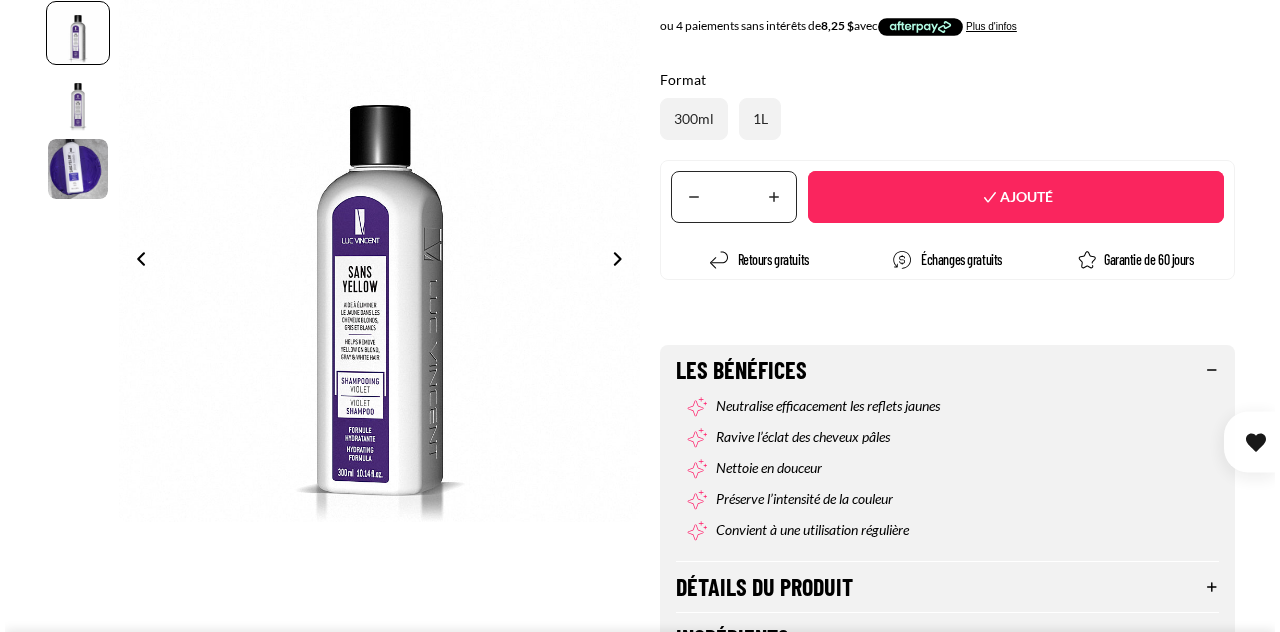 scroll, scrollTop: 500, scrollLeft: 0, axis: vertical 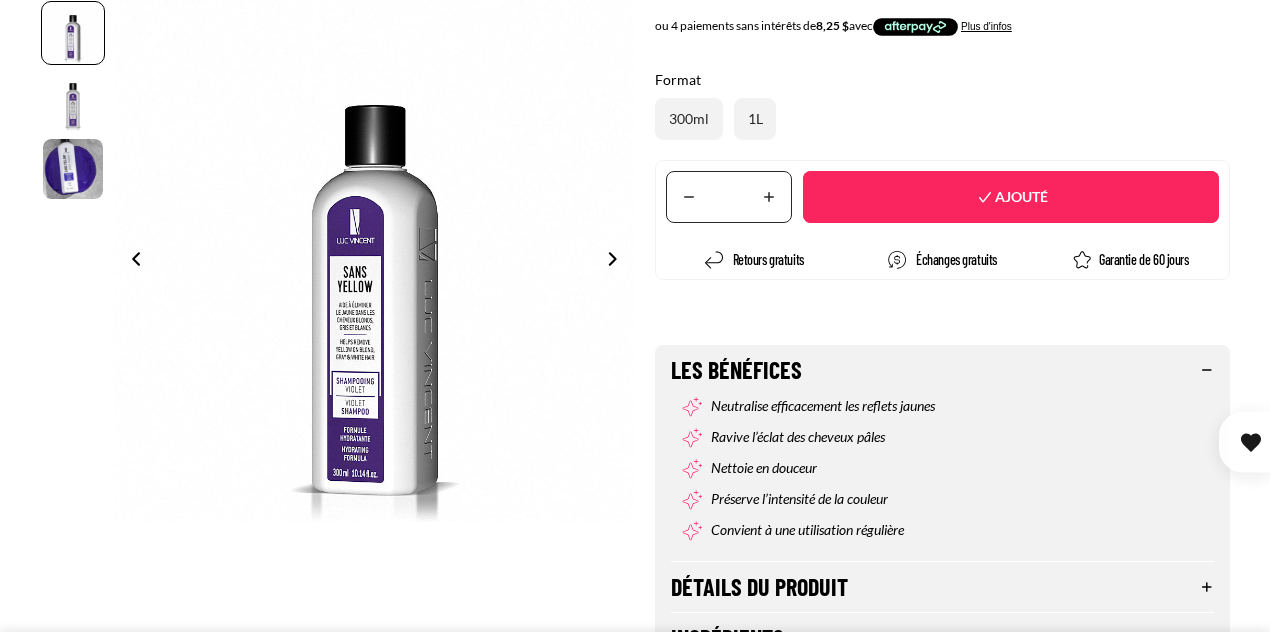select on "**********" 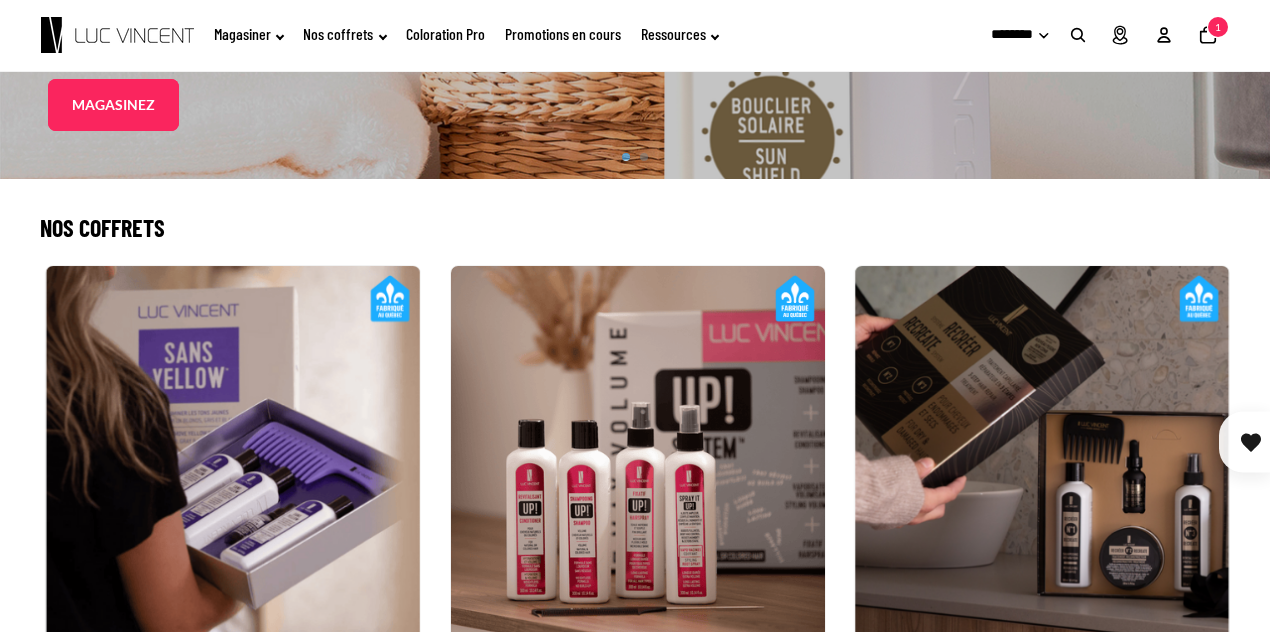 scroll, scrollTop: 500, scrollLeft: 0, axis: vertical 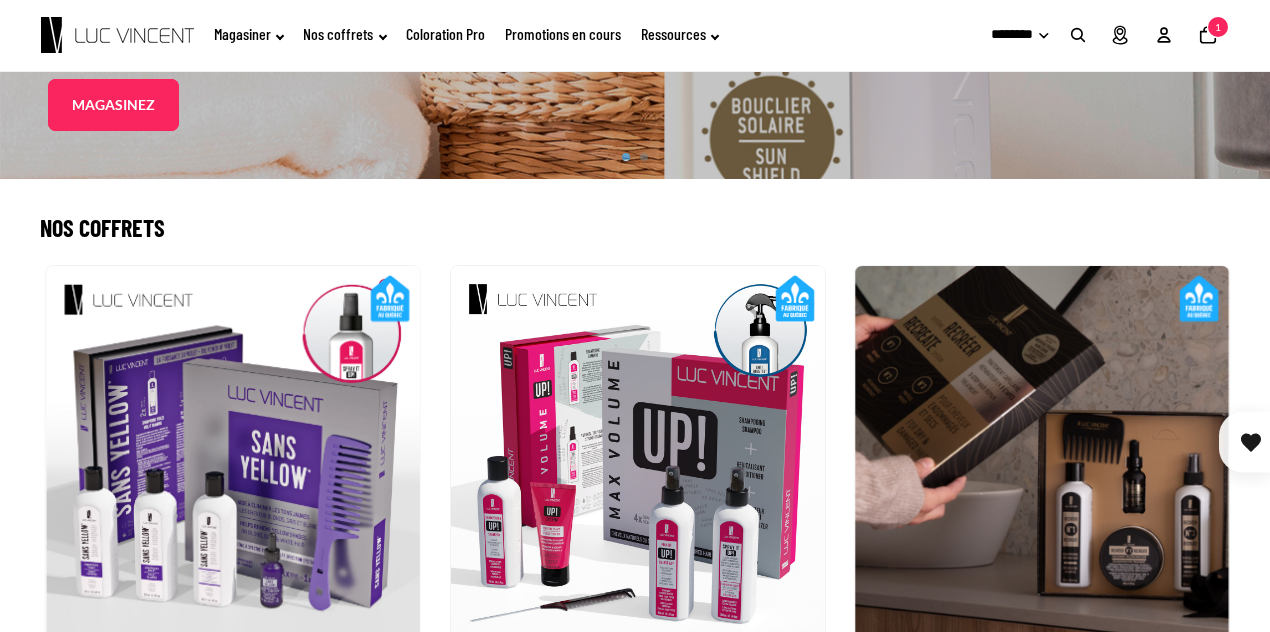 click 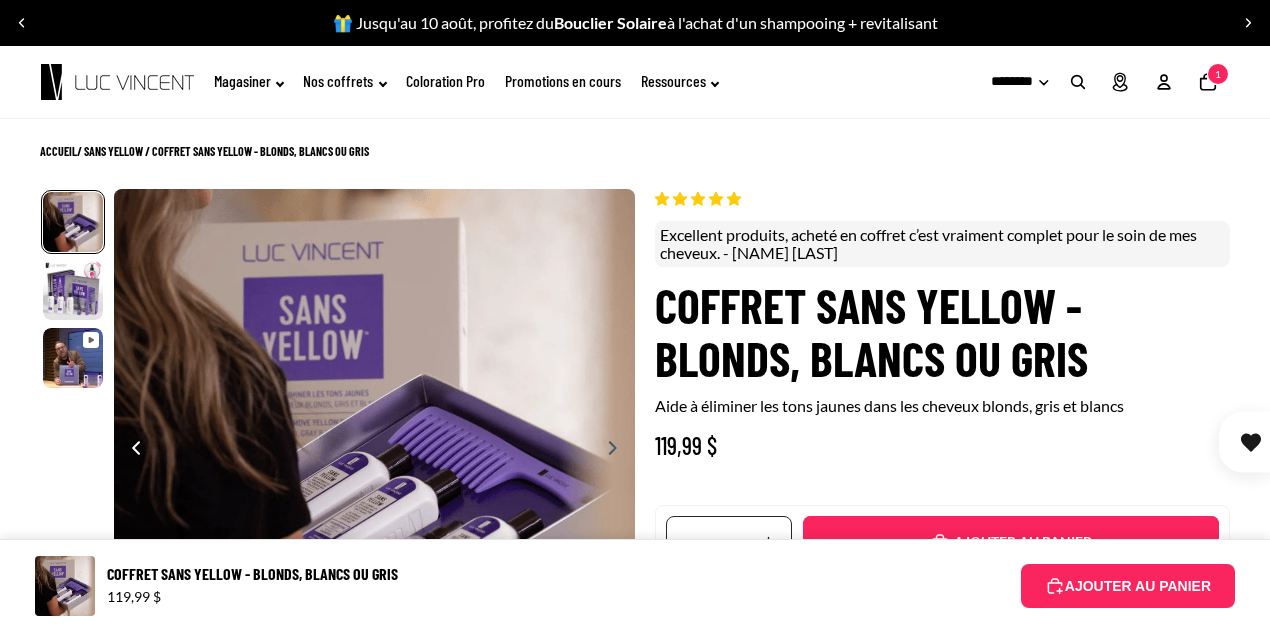 scroll, scrollTop: 1000, scrollLeft: 0, axis: vertical 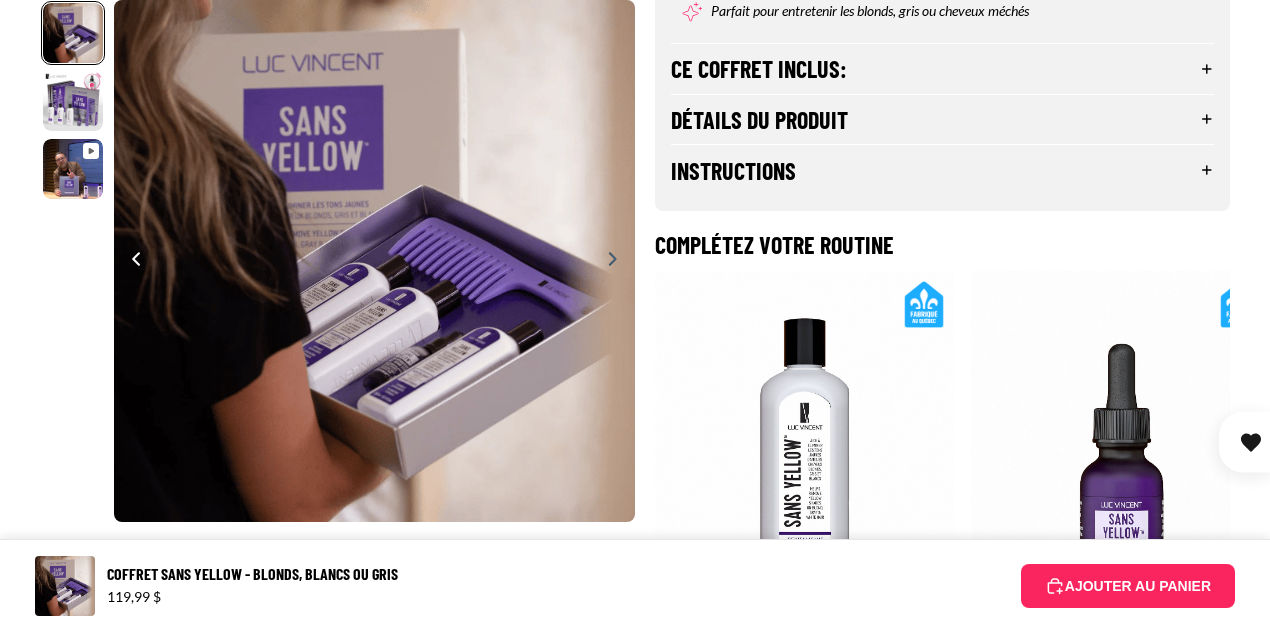 select on "**********" 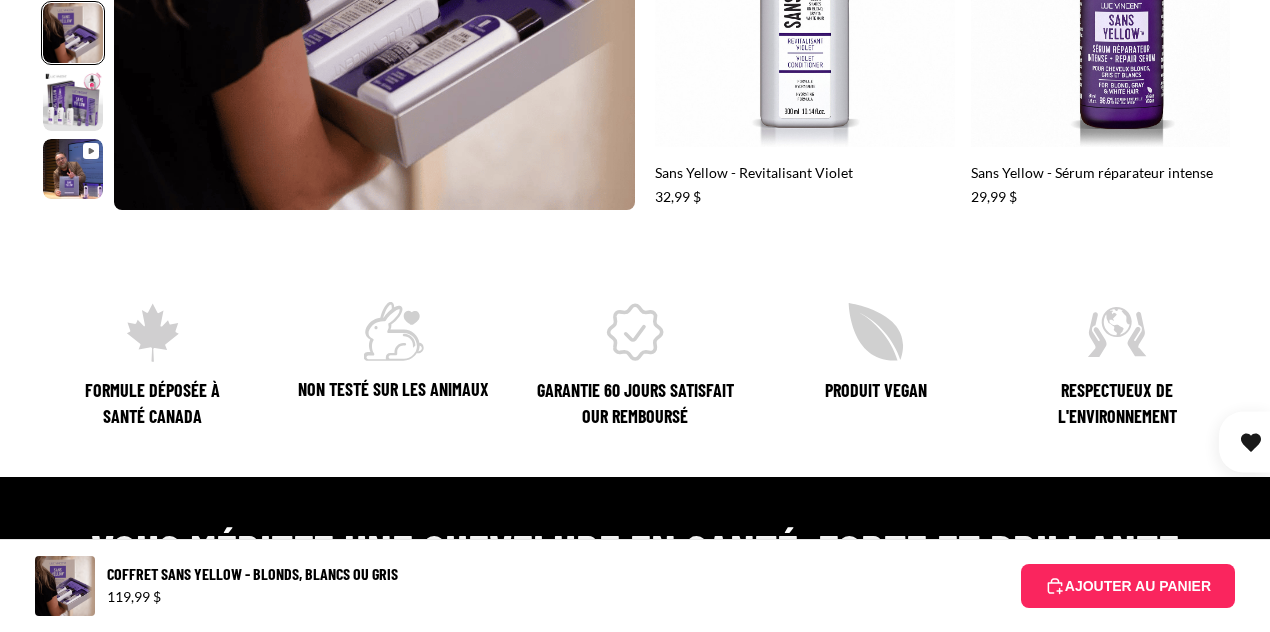 scroll, scrollTop: 2000, scrollLeft: 0, axis: vertical 